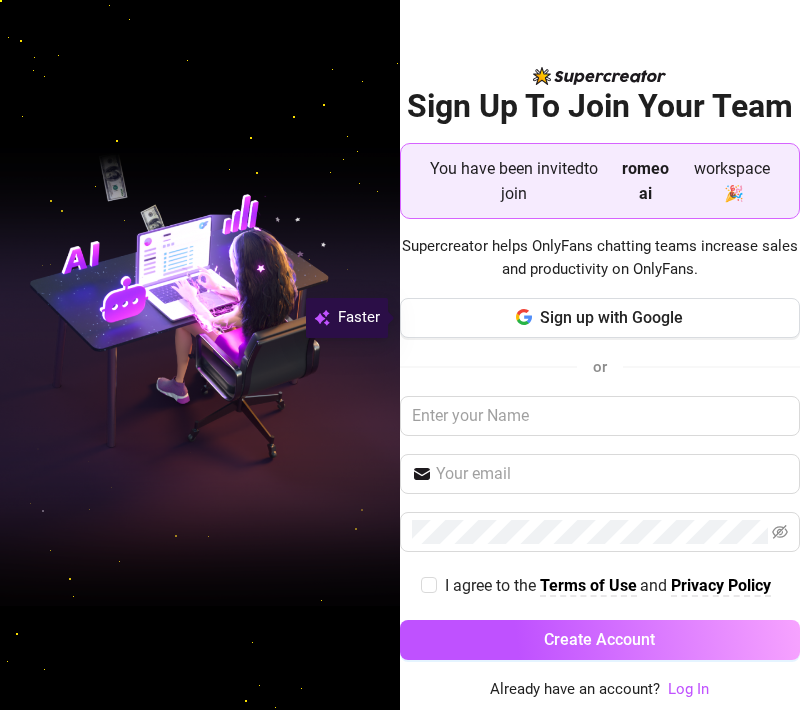 scroll, scrollTop: 0, scrollLeft: 0, axis: both 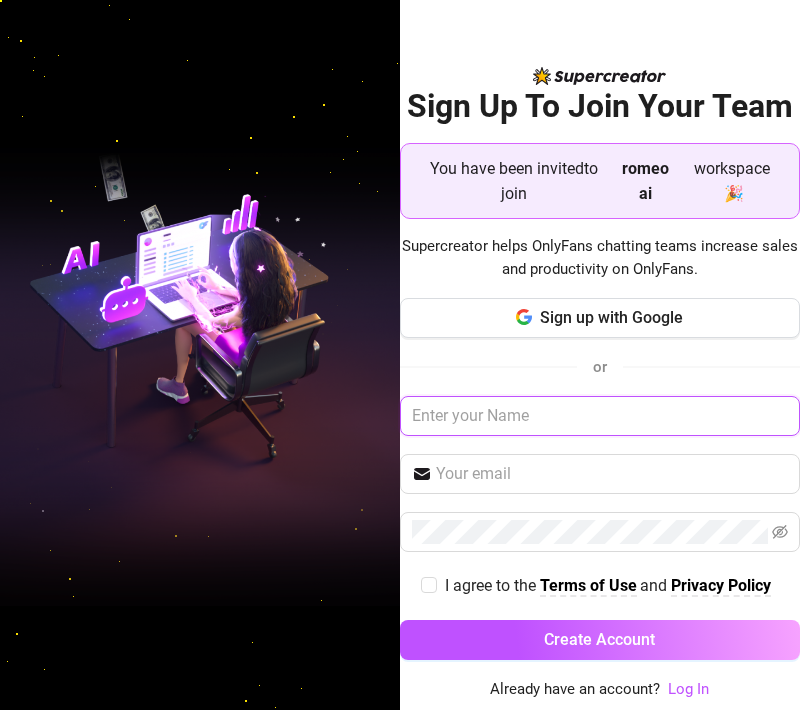click at bounding box center (600, 416) 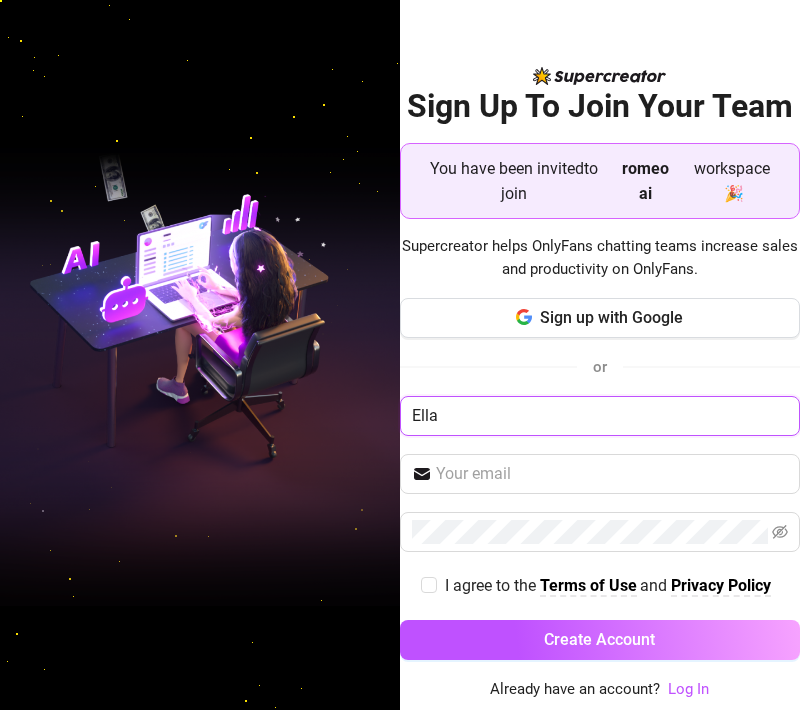 type on "Ella" 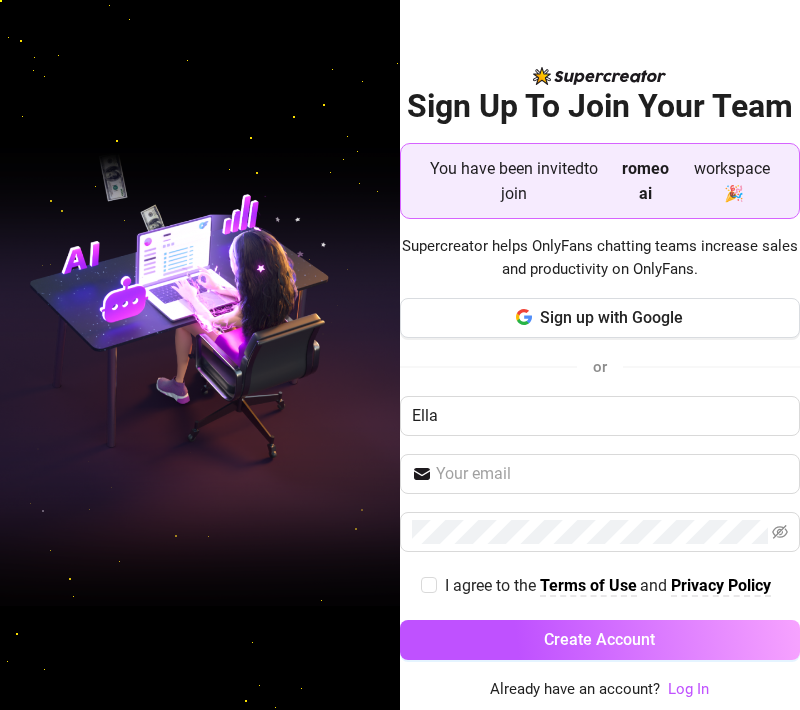 click at bounding box center [200, 354] 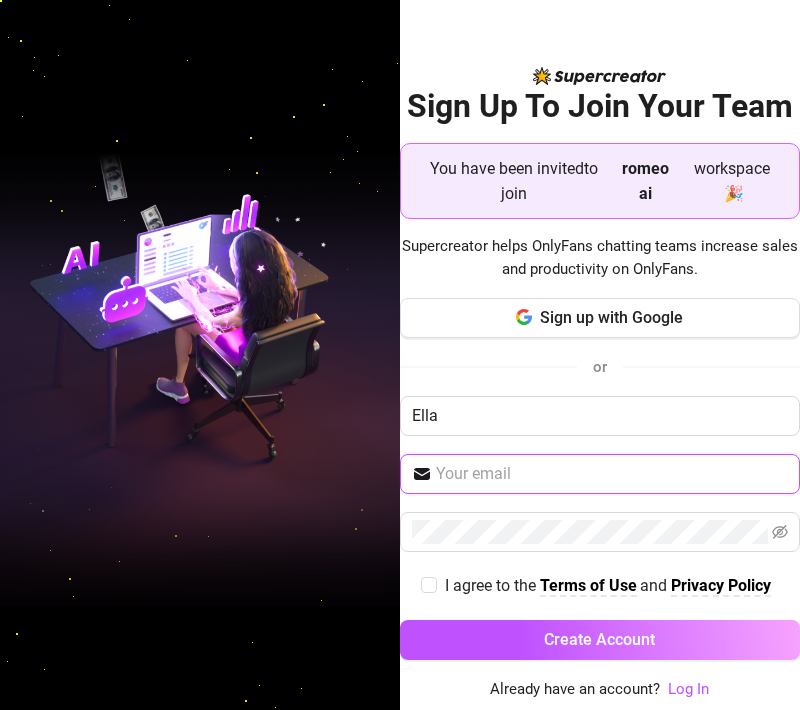 click at bounding box center [612, 474] 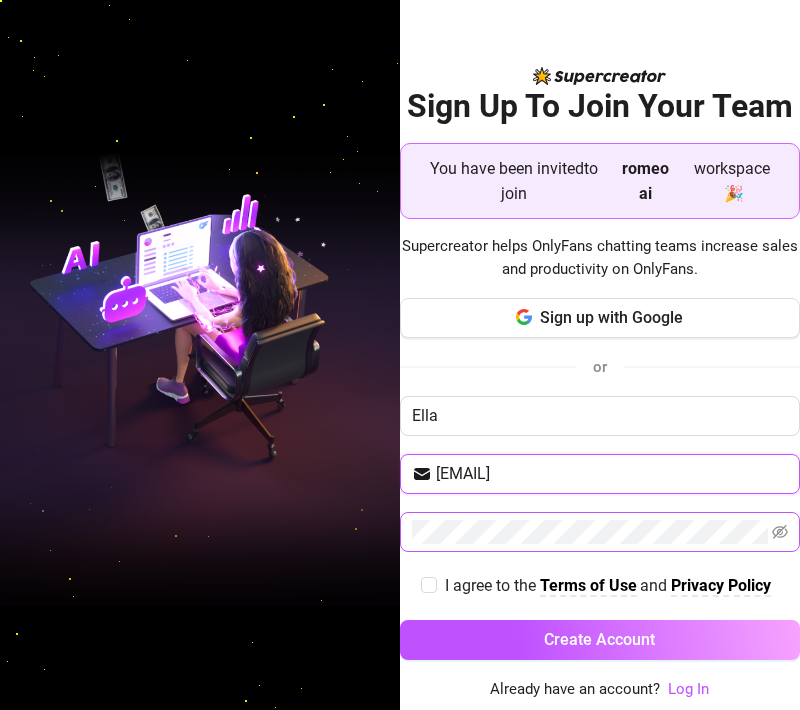 type on "vandivino761@gmail.com" 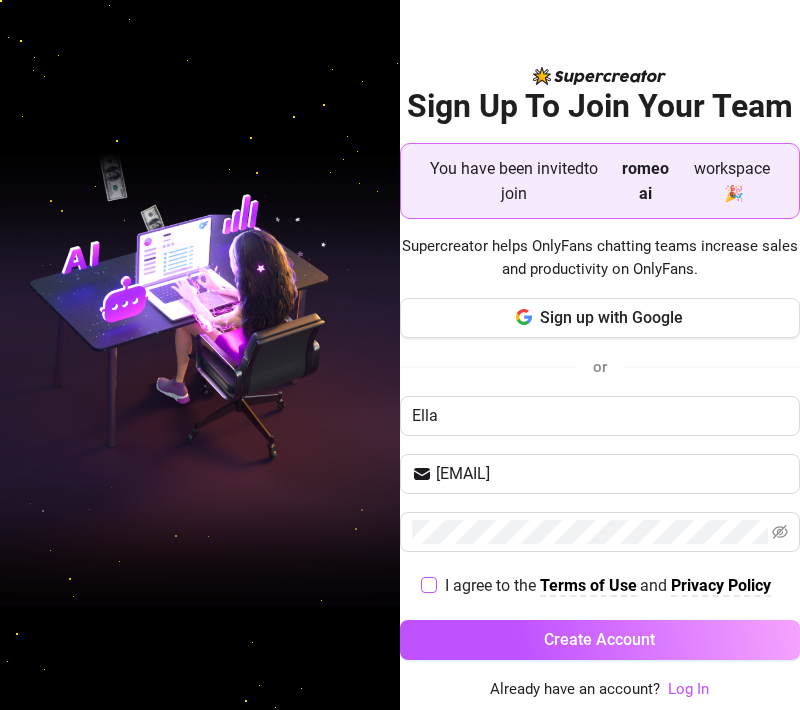 click on "I agree to the   Terms of Use   and   Privacy Policy" at bounding box center [428, 584] 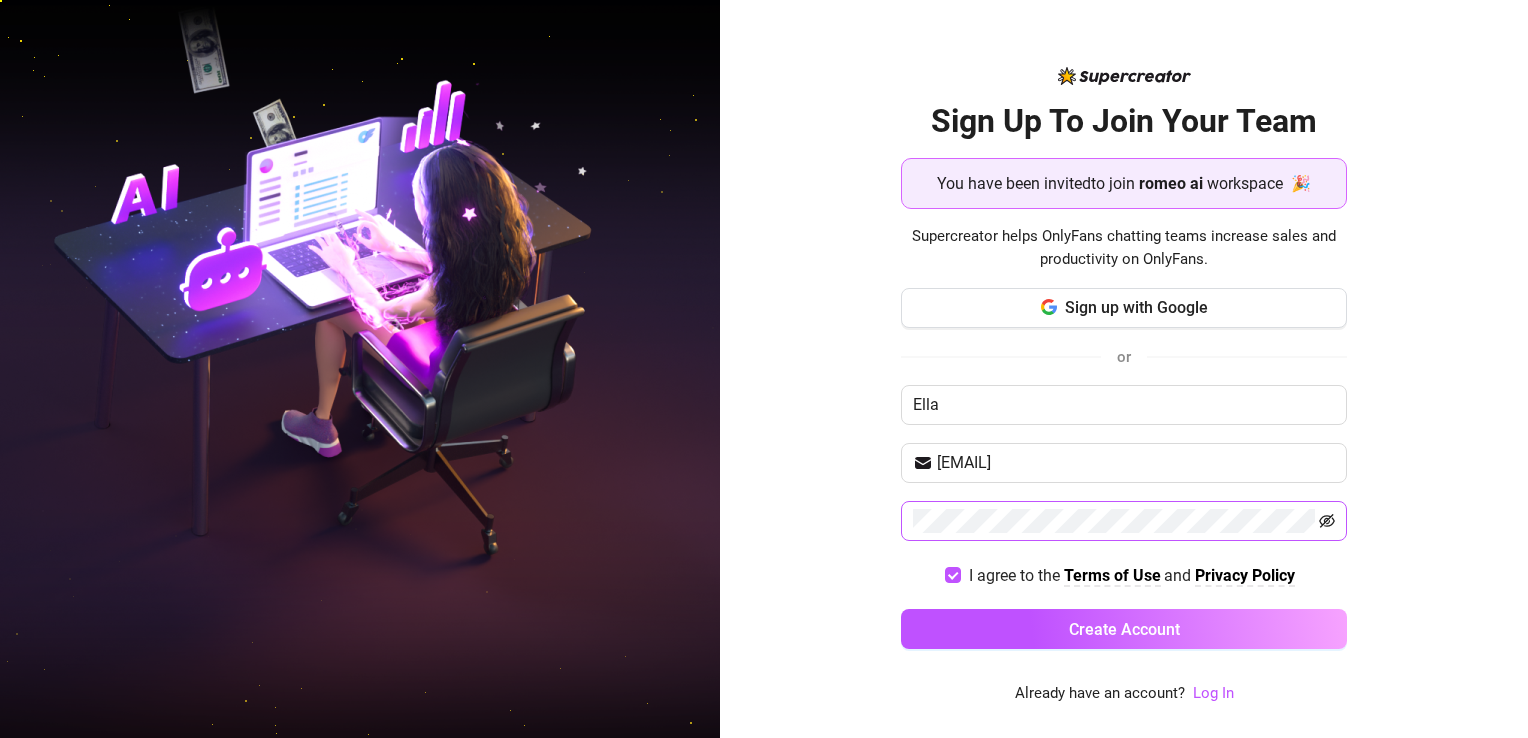 click 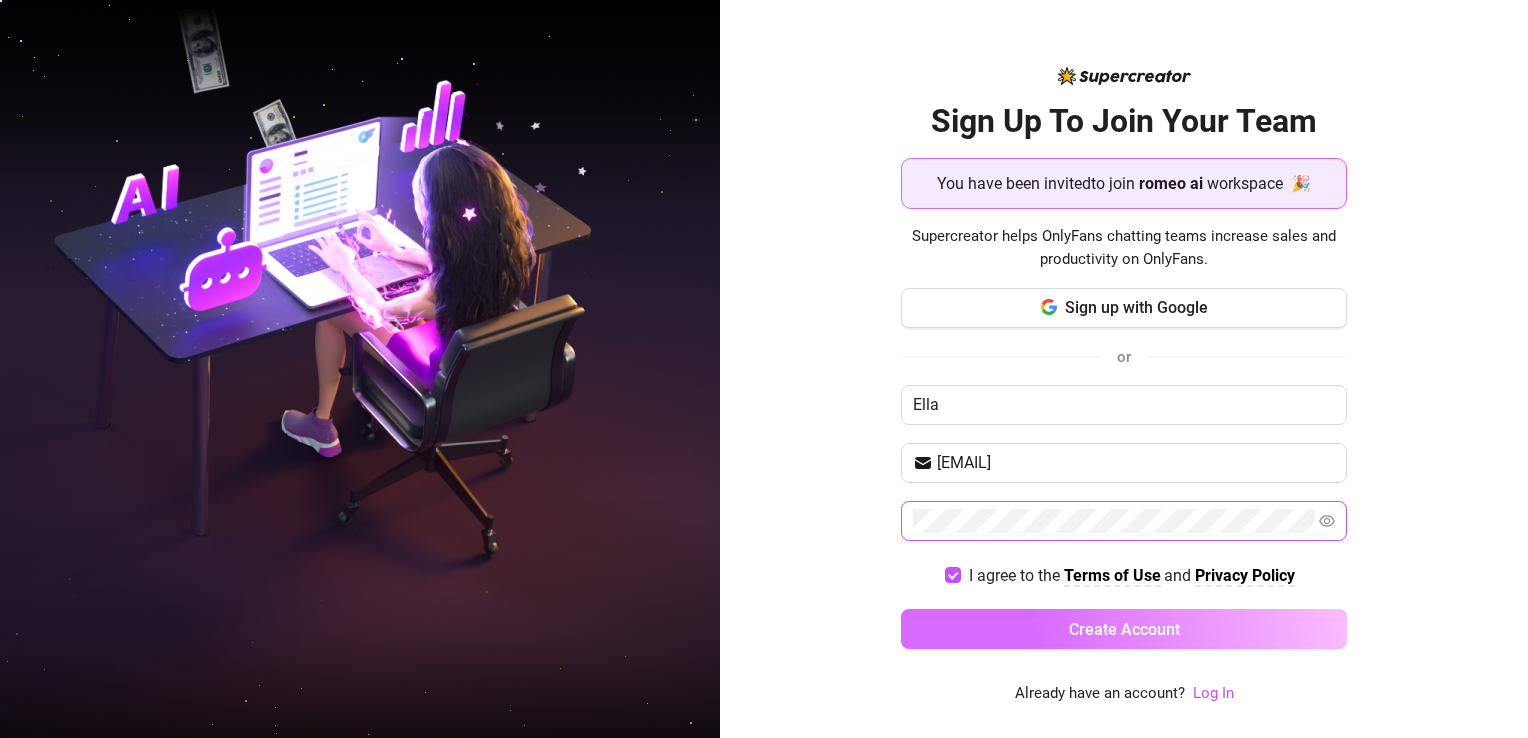 click on "Create Account" at bounding box center (1124, 629) 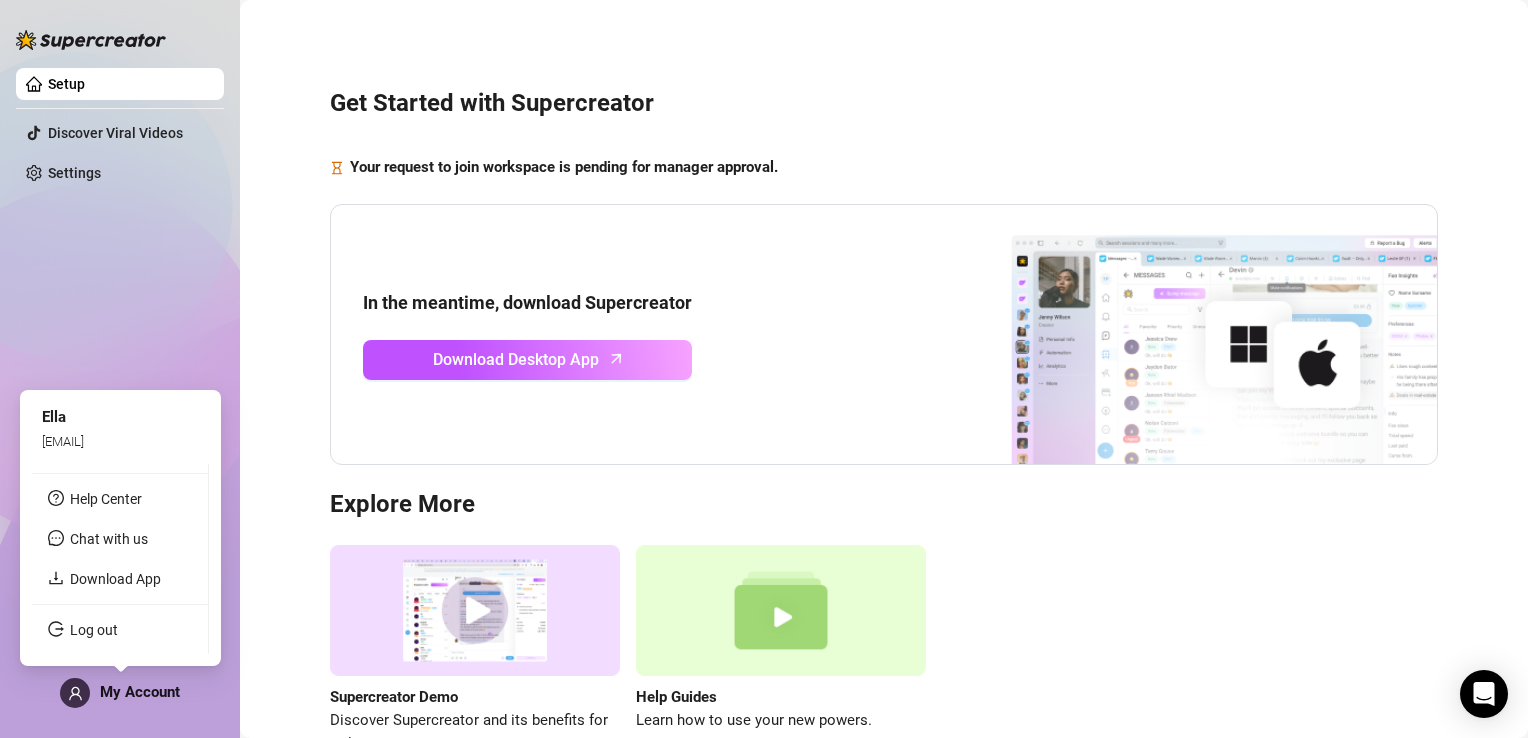 click on "My Account" at bounding box center [120, 693] 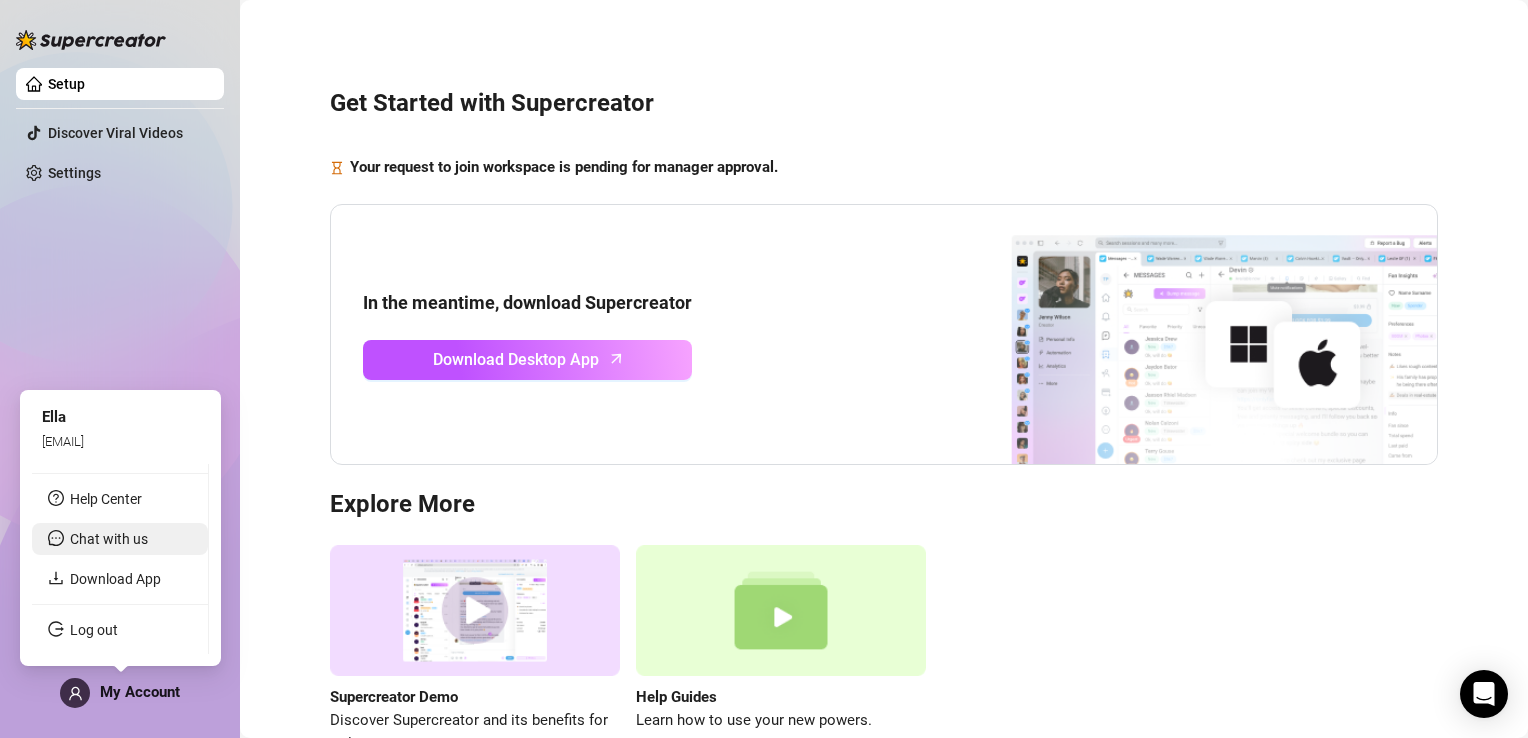 click on "Chat with us" at bounding box center [109, 539] 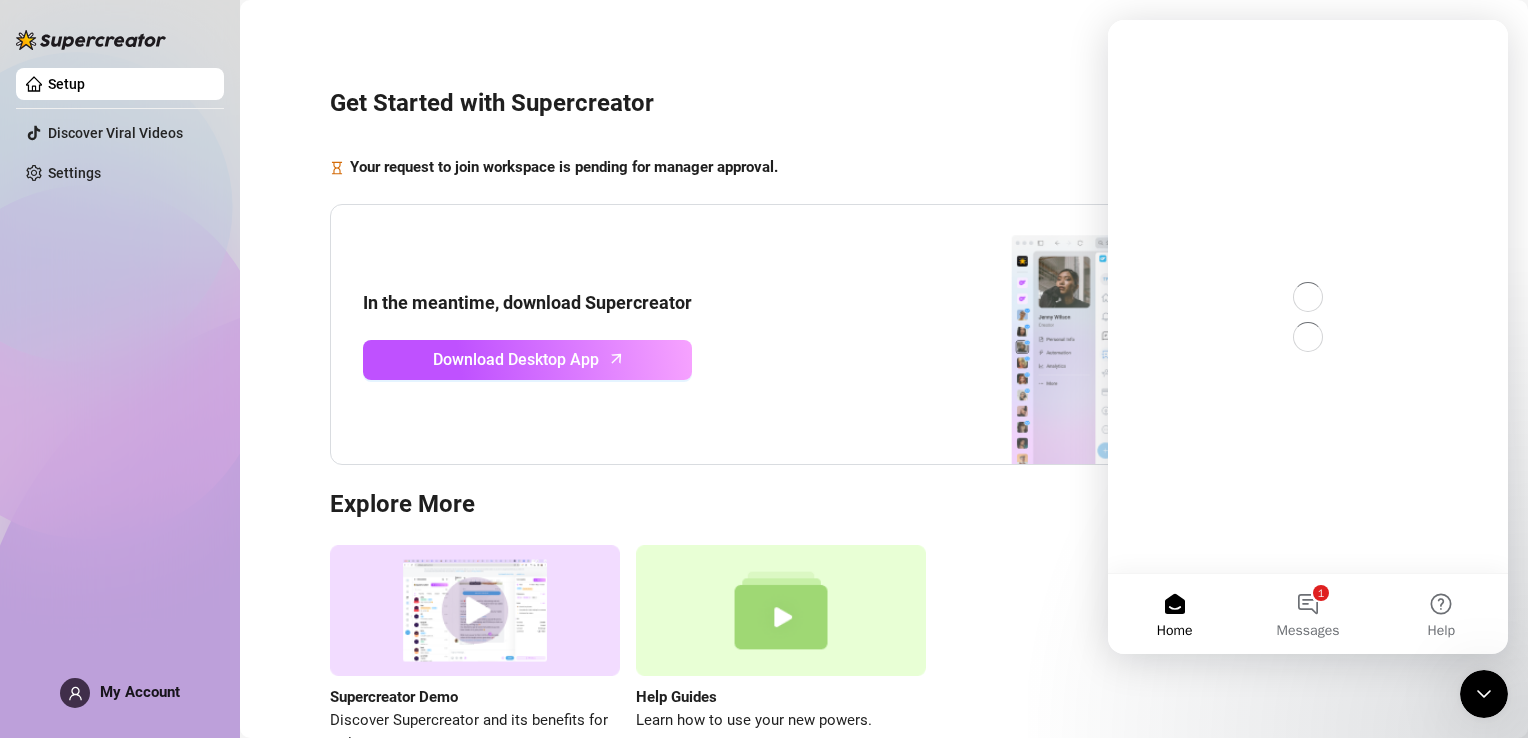 scroll, scrollTop: 0, scrollLeft: 0, axis: both 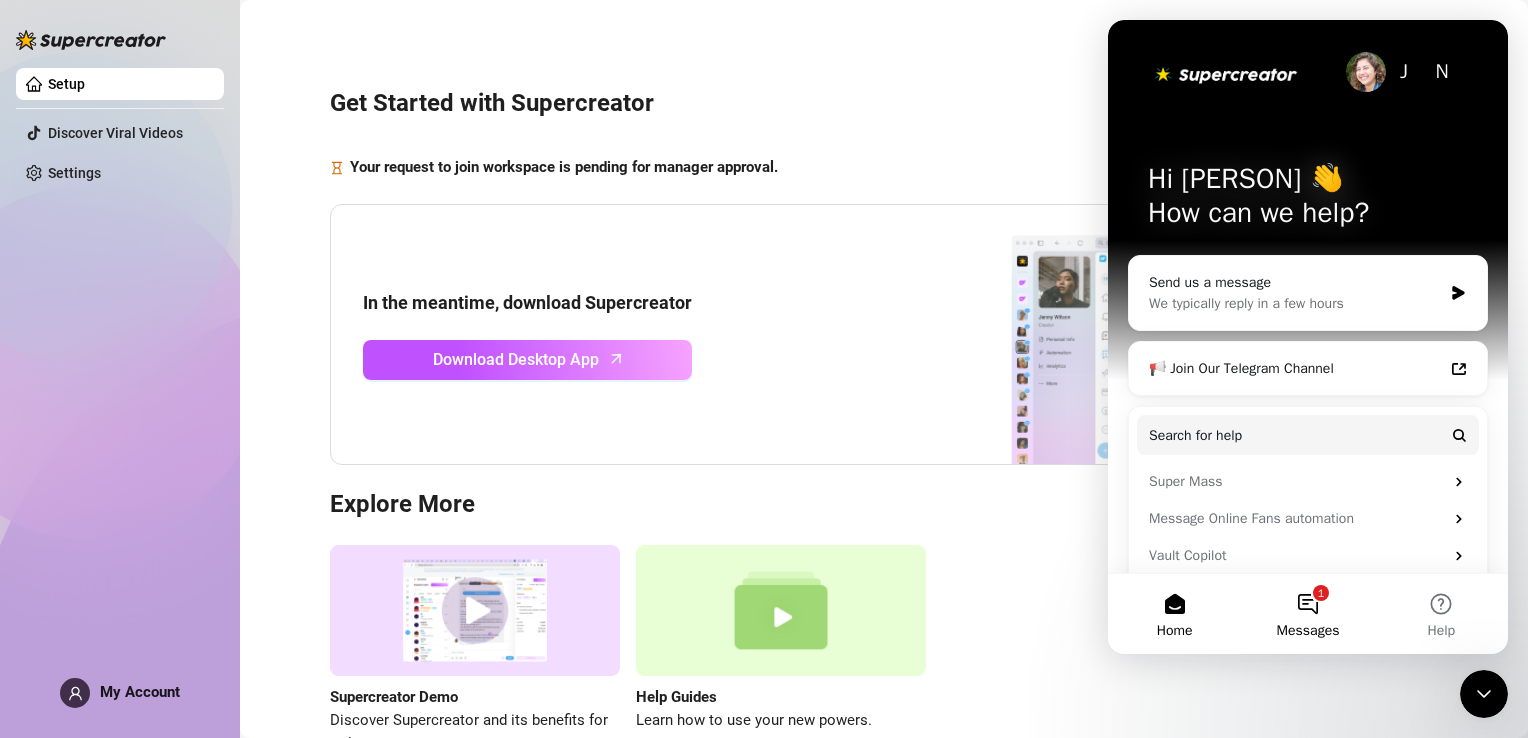 click on "1 Messages" at bounding box center (1307, 614) 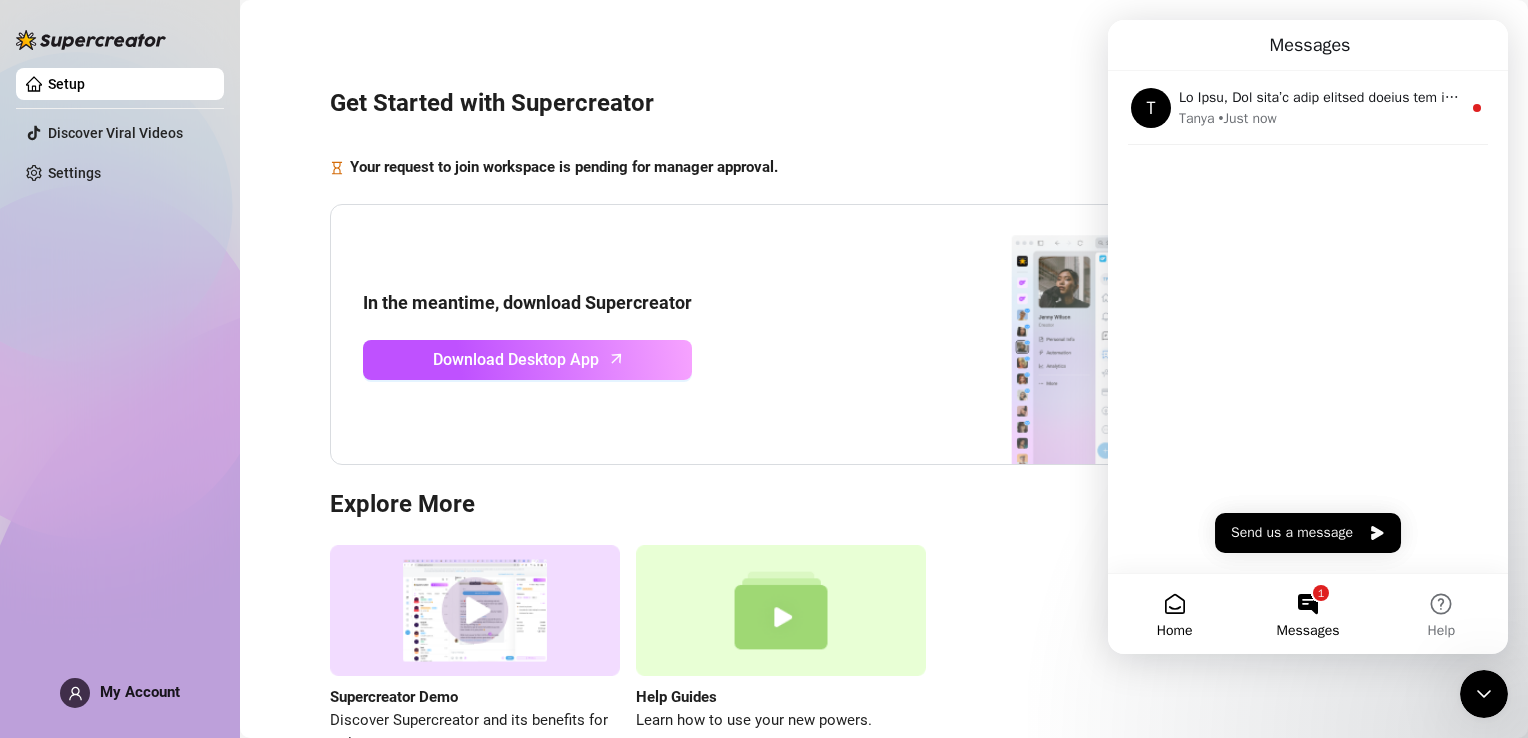 click on "Home" at bounding box center (1175, 631) 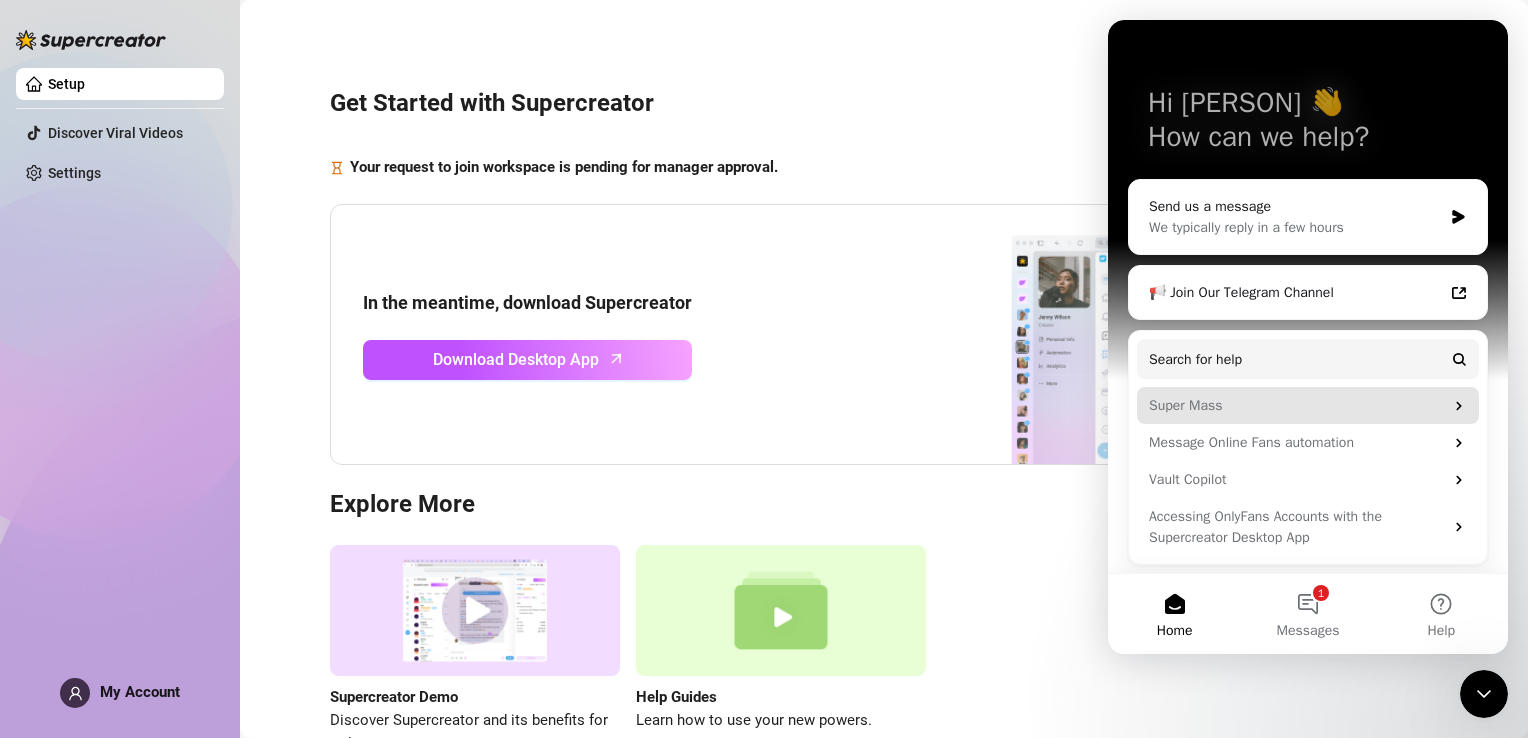 scroll, scrollTop: 0, scrollLeft: 0, axis: both 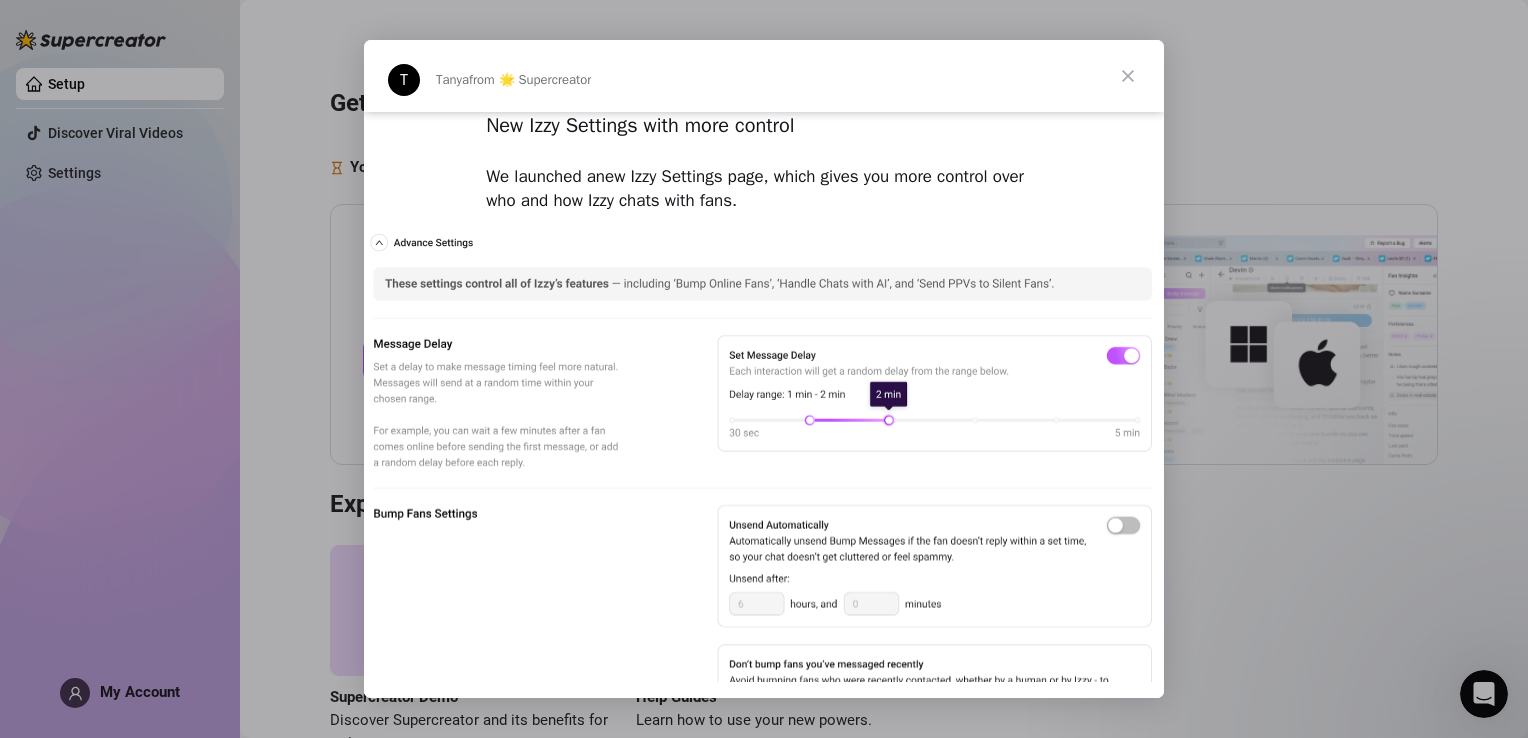 click at bounding box center (1128, 76) 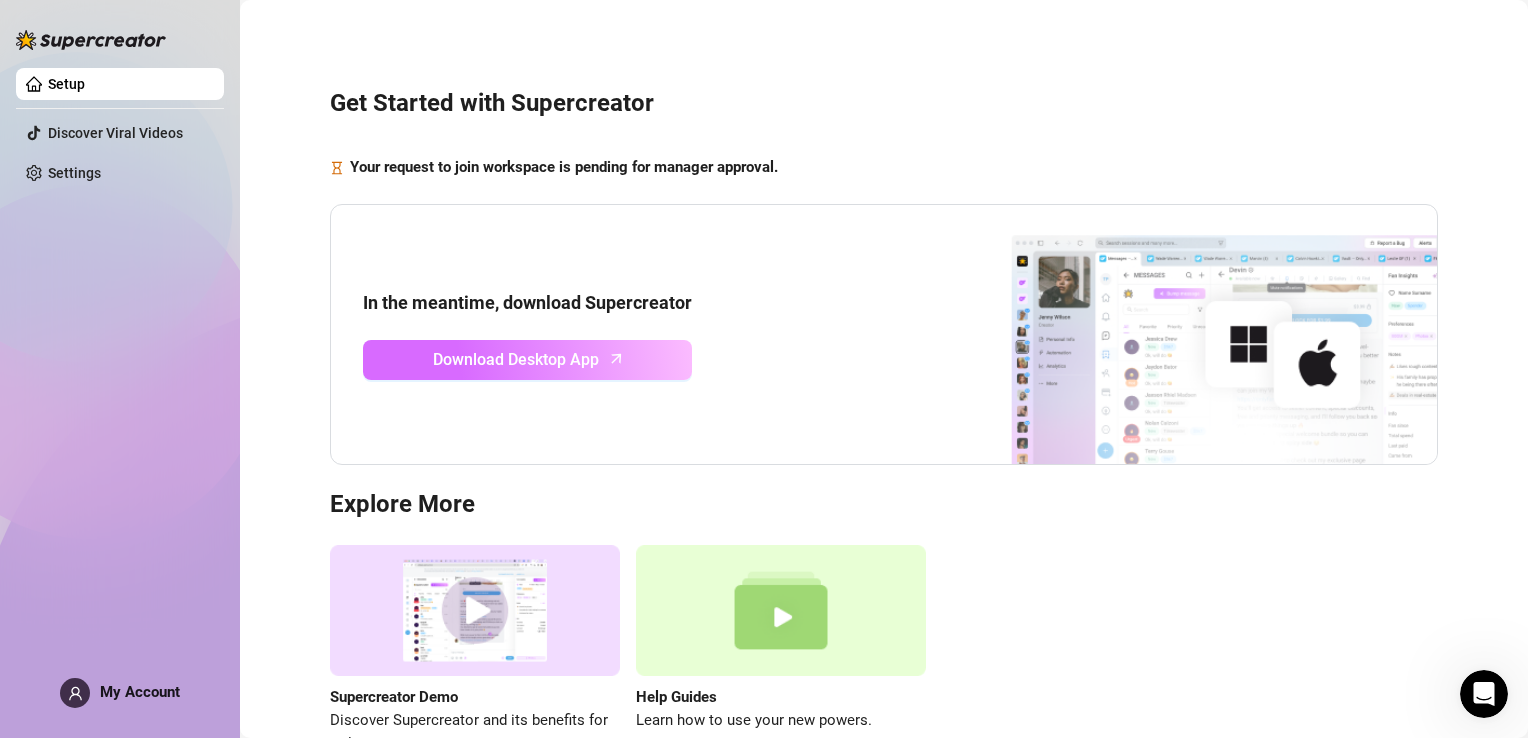 click on "Download Desktop App" at bounding box center [516, 359] 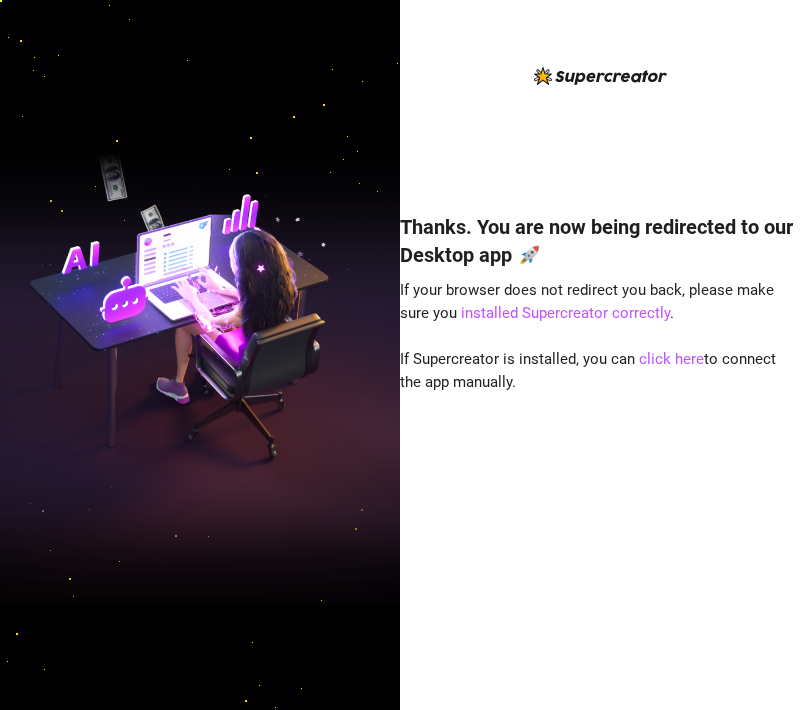 scroll, scrollTop: 0, scrollLeft: 0, axis: both 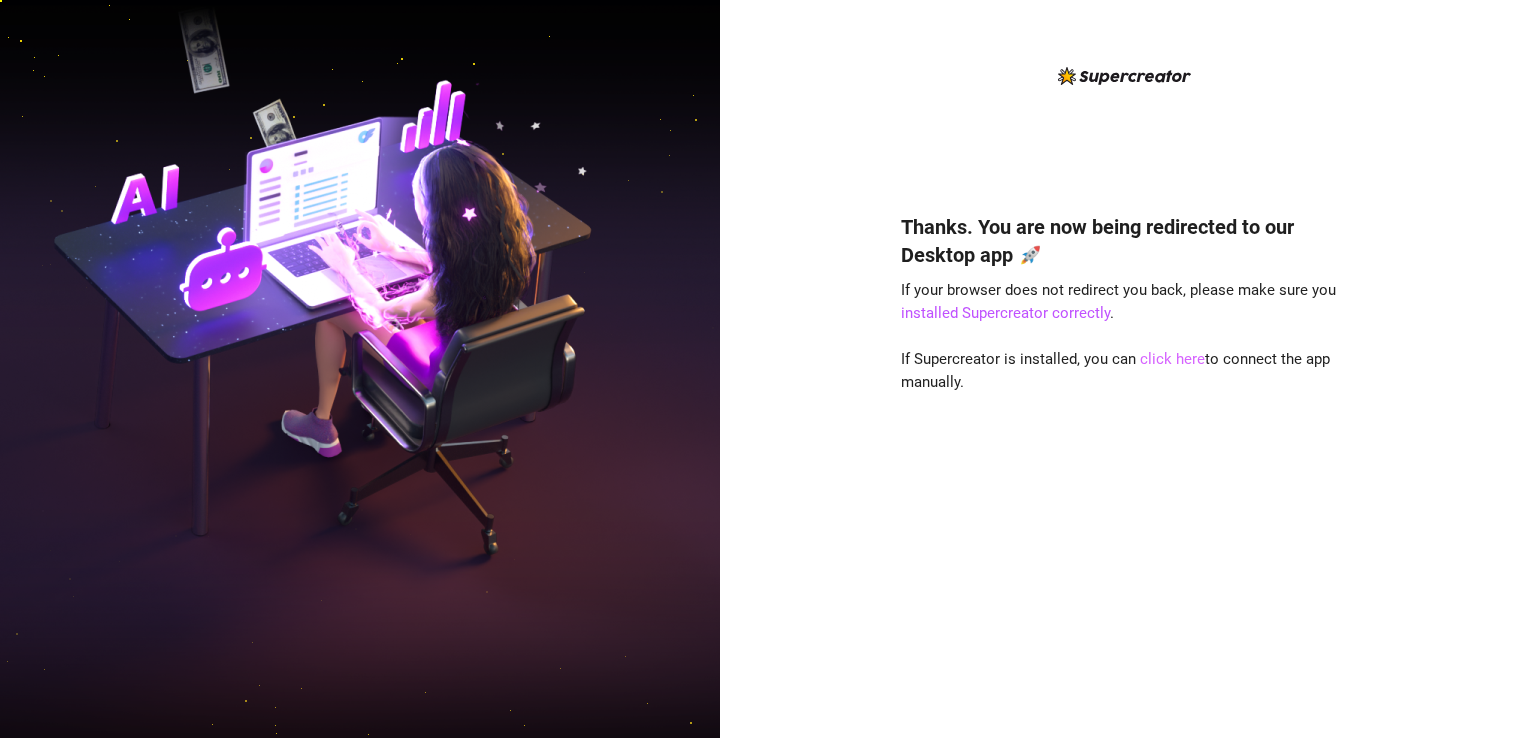 click on "click here" at bounding box center (1172, 359) 